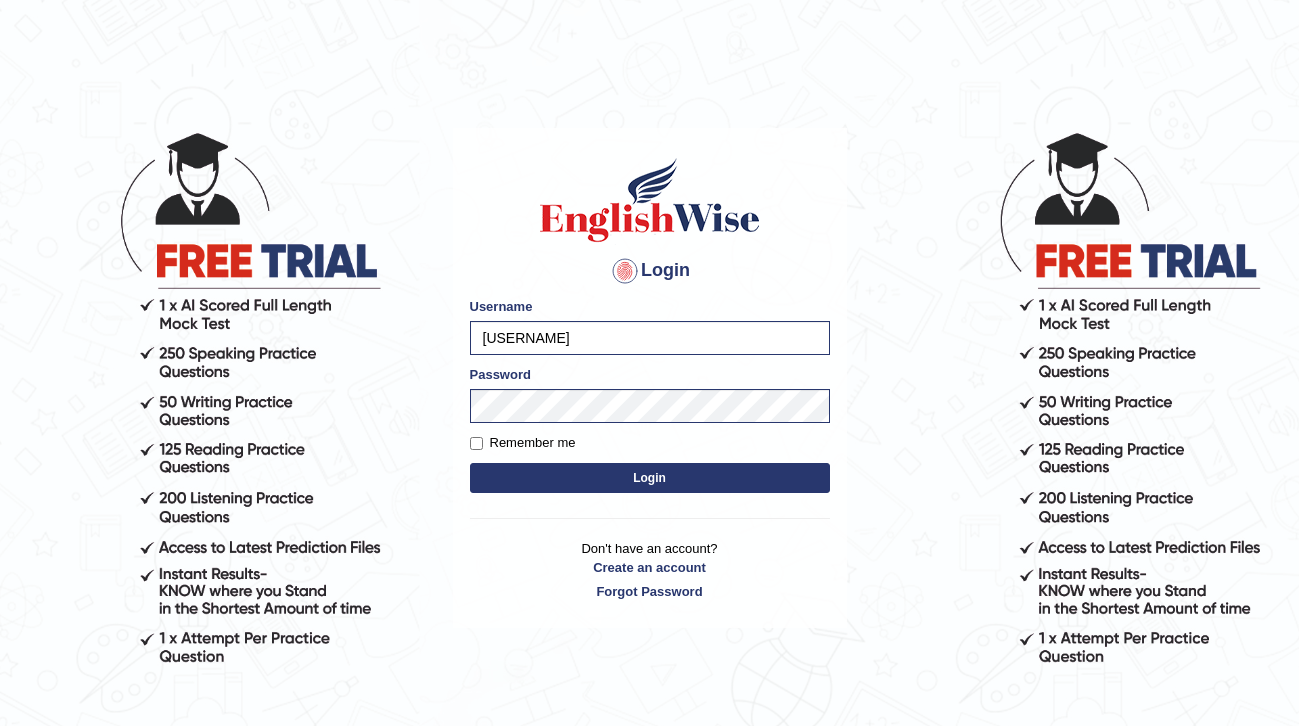 scroll, scrollTop: 0, scrollLeft: 0, axis: both 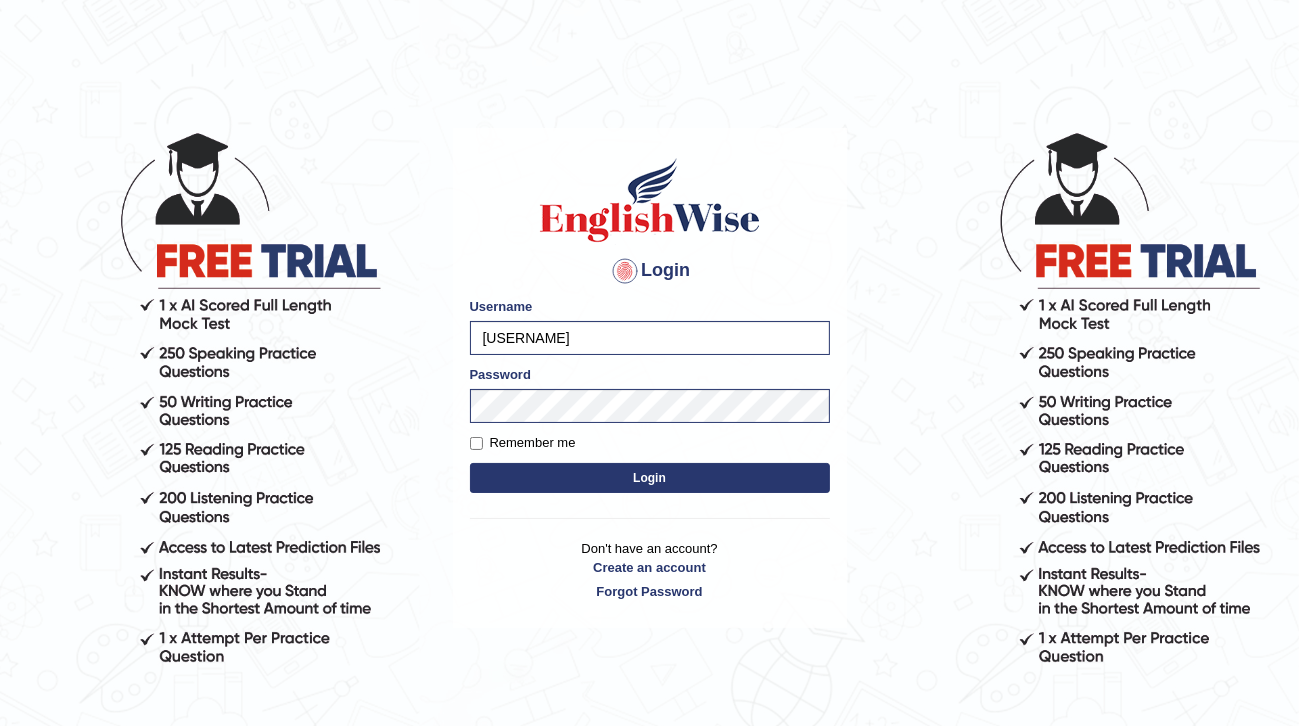 click on "Login" at bounding box center [650, 478] 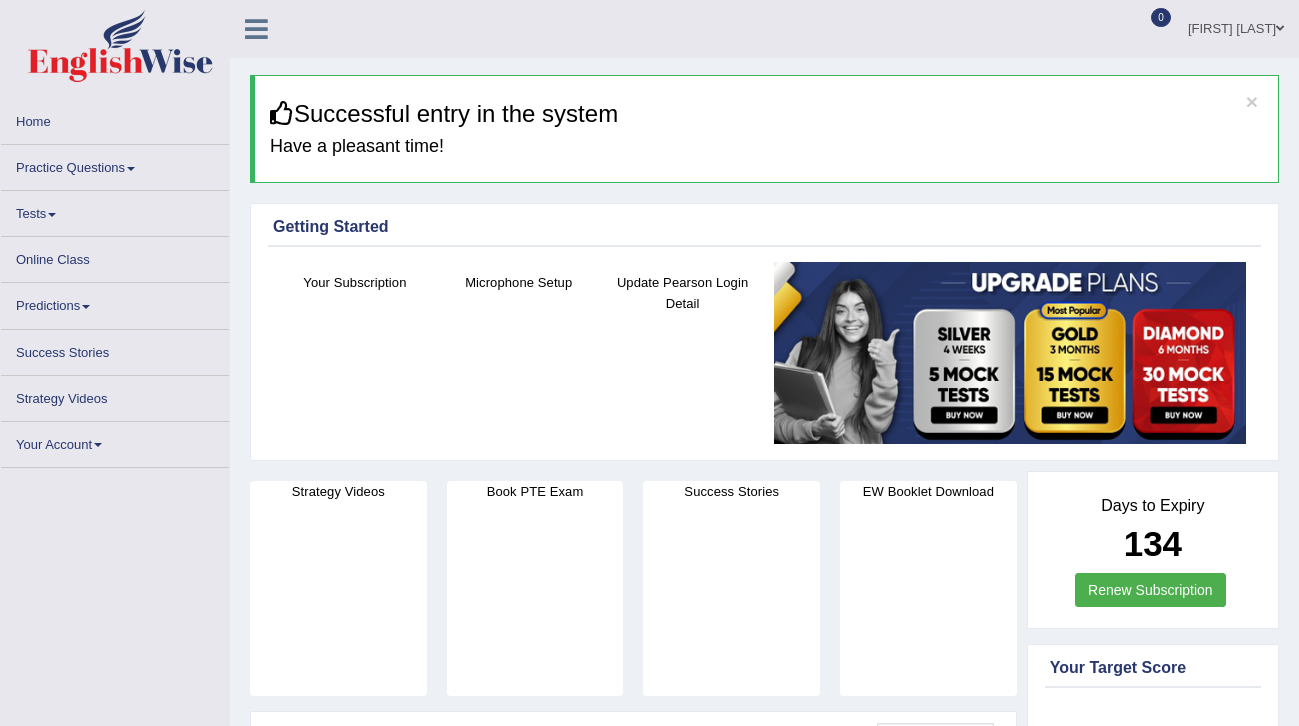 scroll, scrollTop: 0, scrollLeft: 0, axis: both 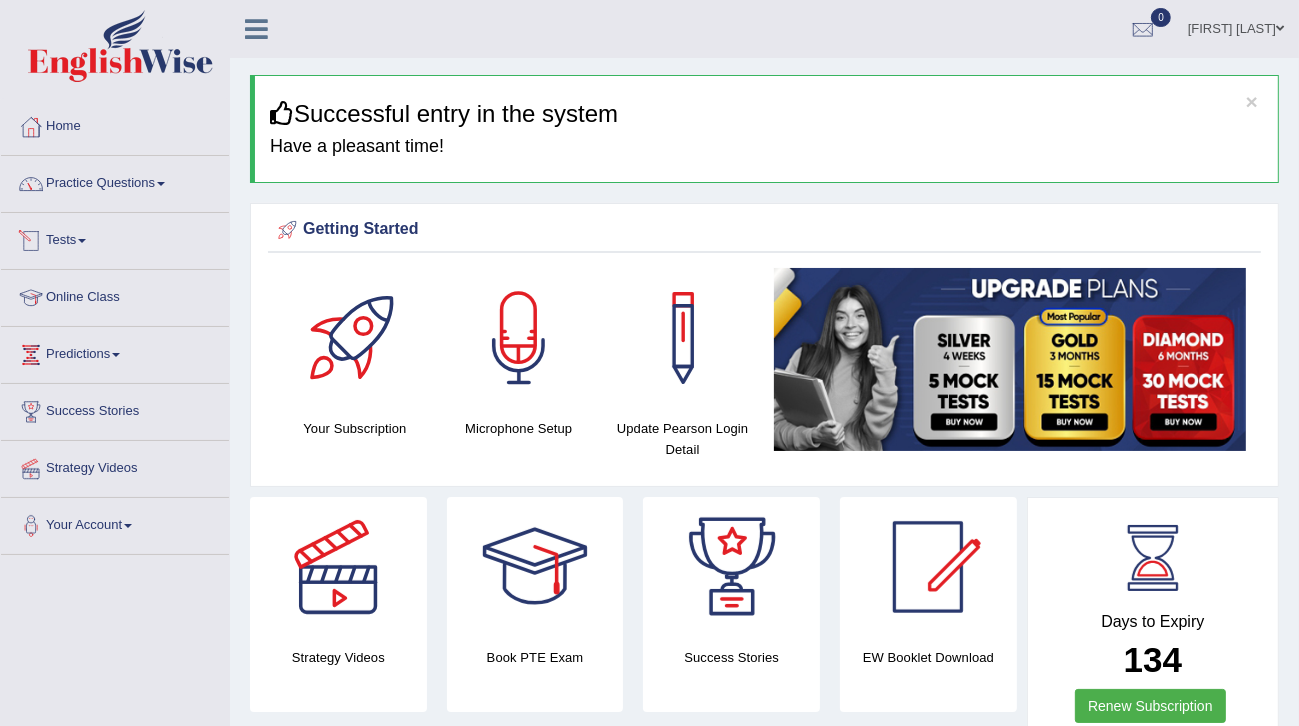 click on "Practice Questions" at bounding box center (115, 181) 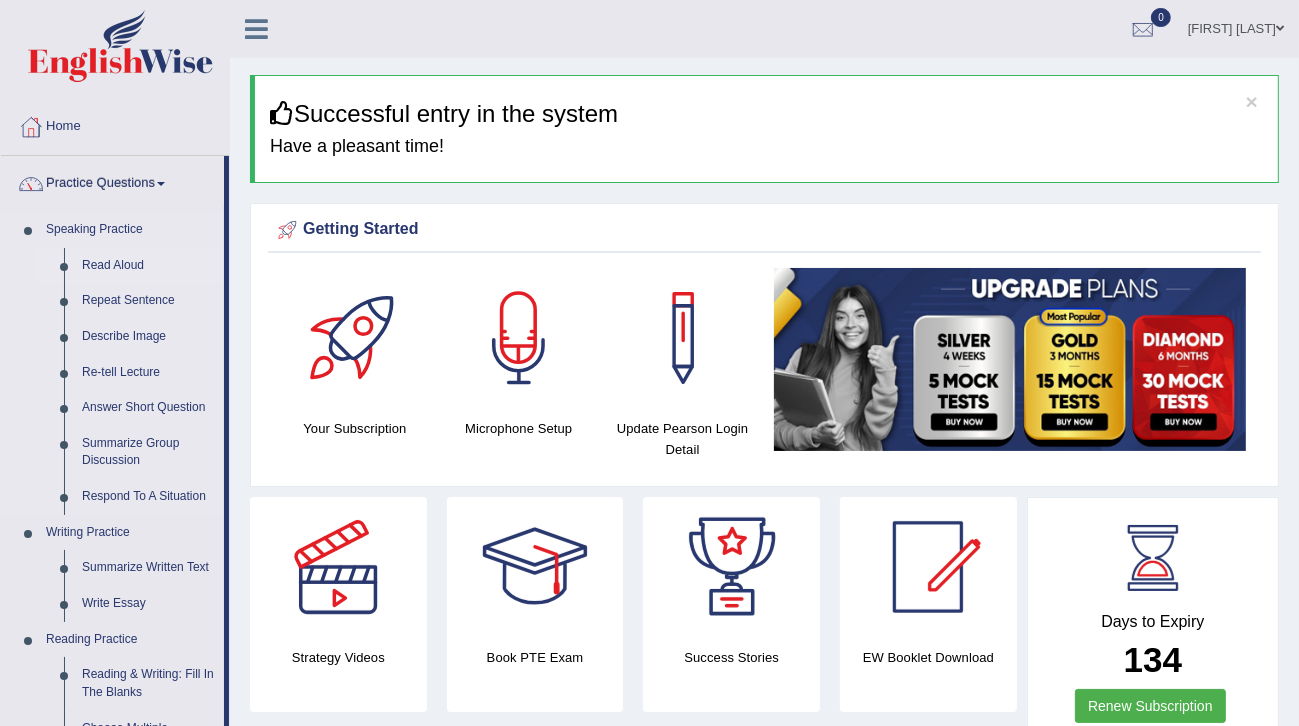 click on "Read Aloud" at bounding box center (148, 266) 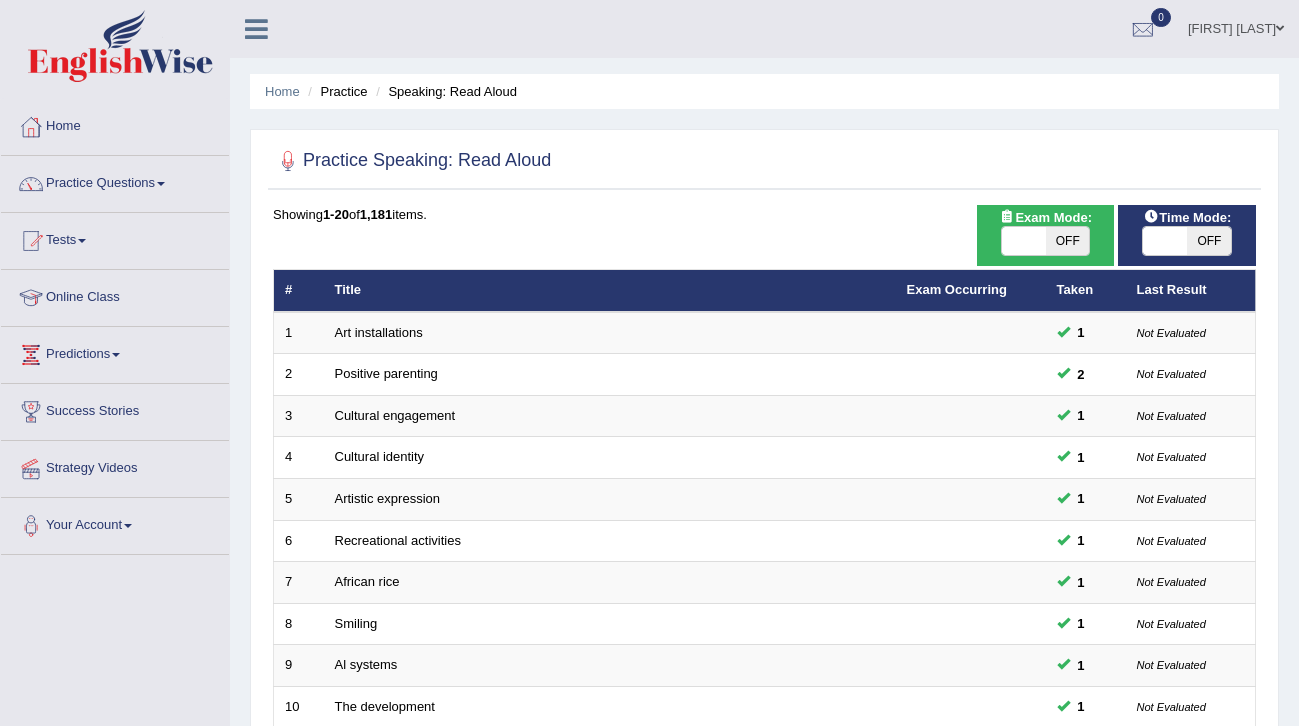 scroll, scrollTop: 0, scrollLeft: 0, axis: both 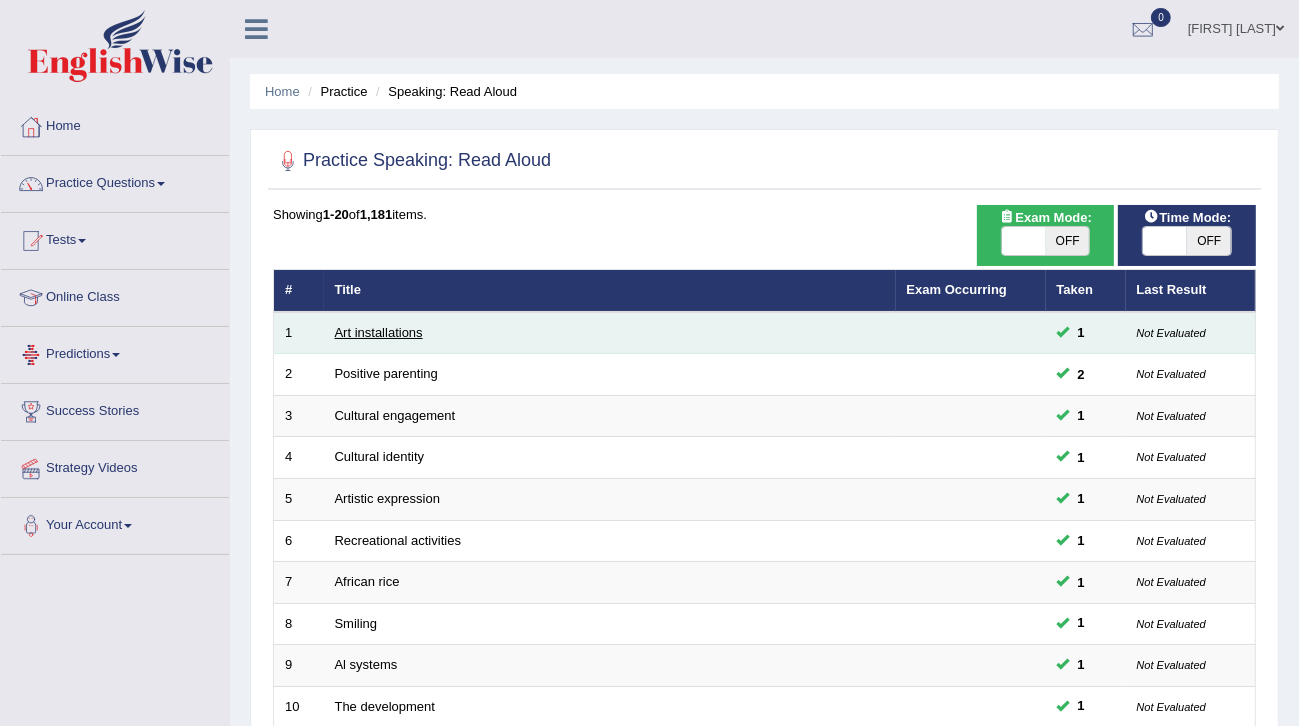click on "Art installations" at bounding box center (379, 332) 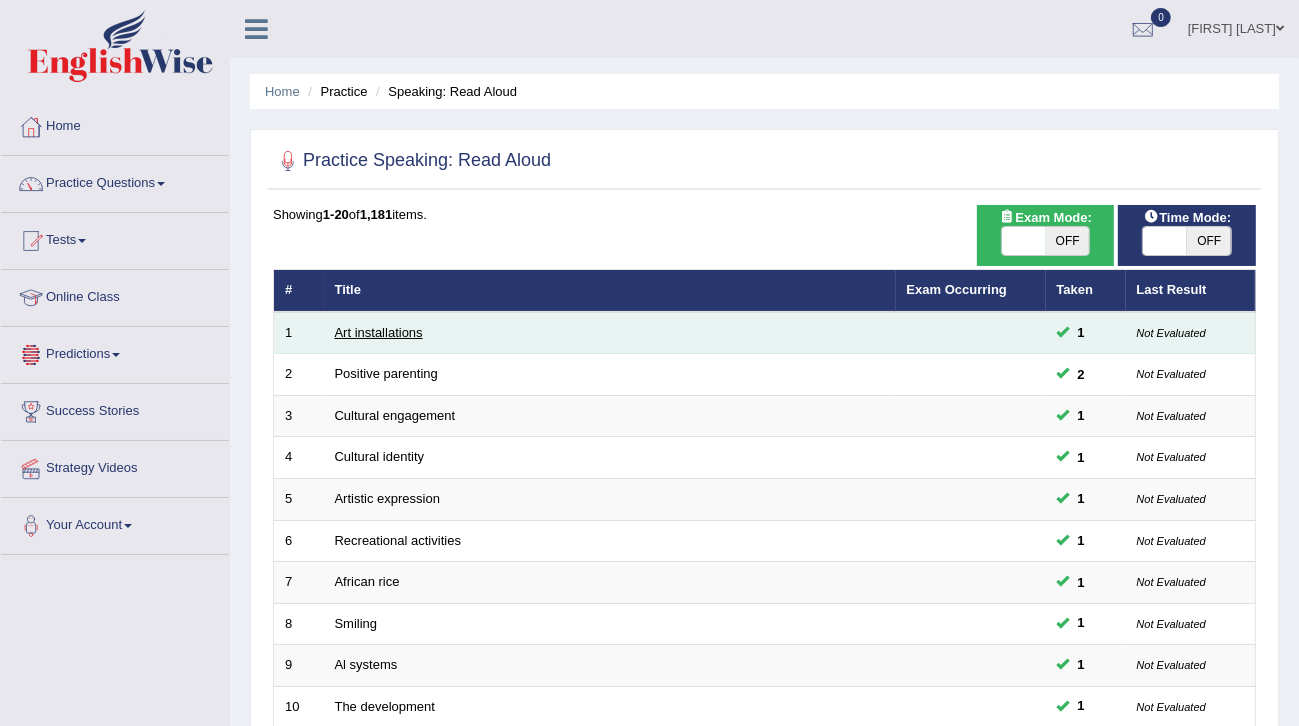 click on "Art installations" at bounding box center (379, 332) 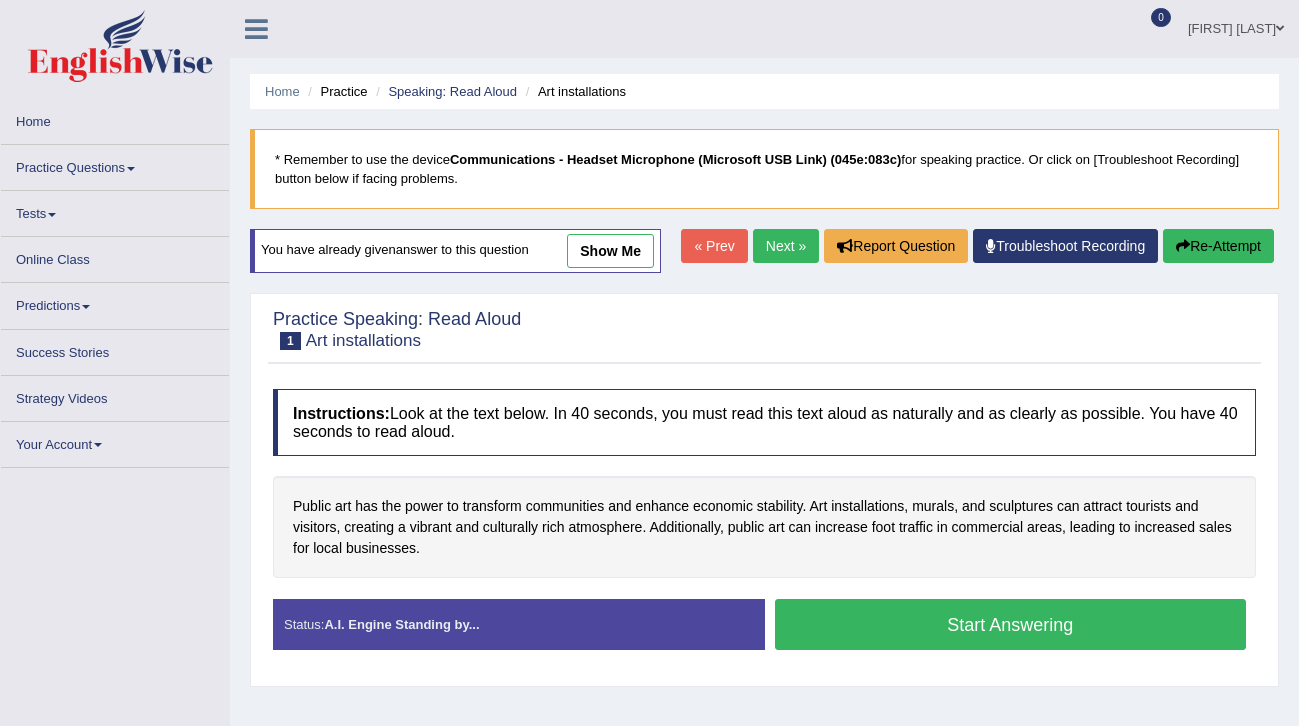 scroll, scrollTop: 0, scrollLeft: 0, axis: both 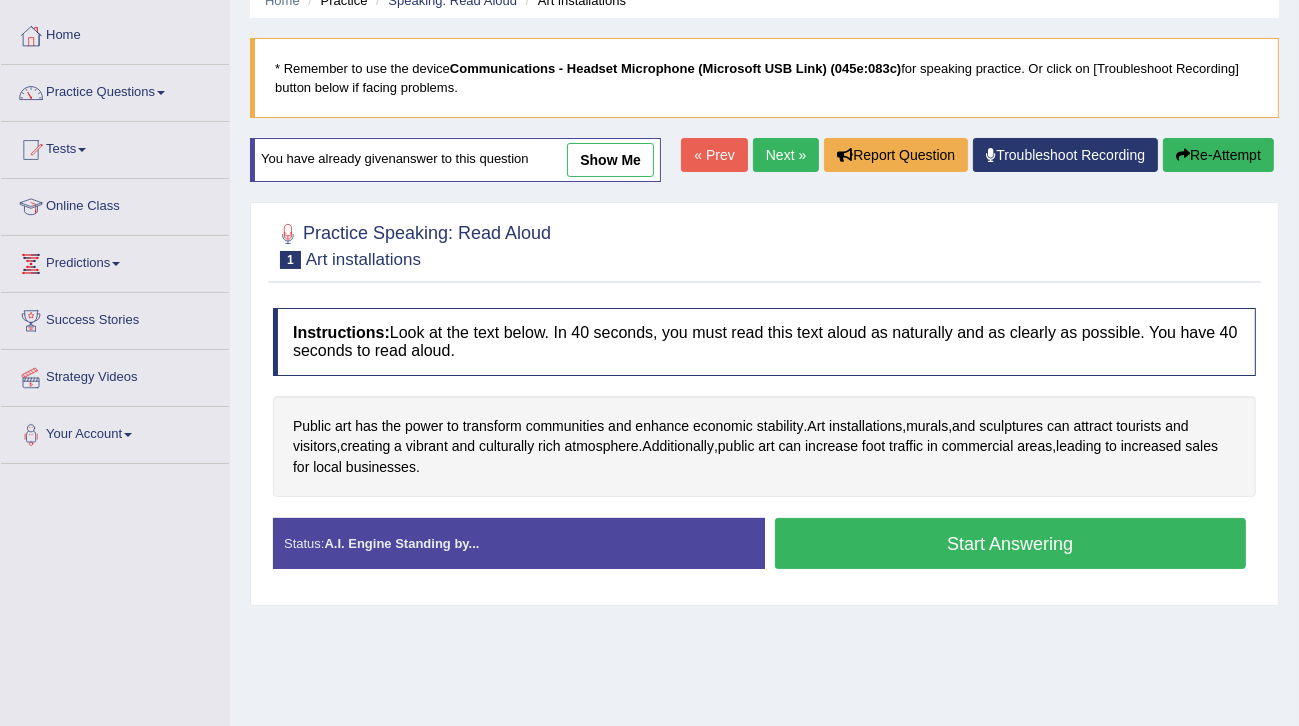 click on "show me" at bounding box center (610, 160) 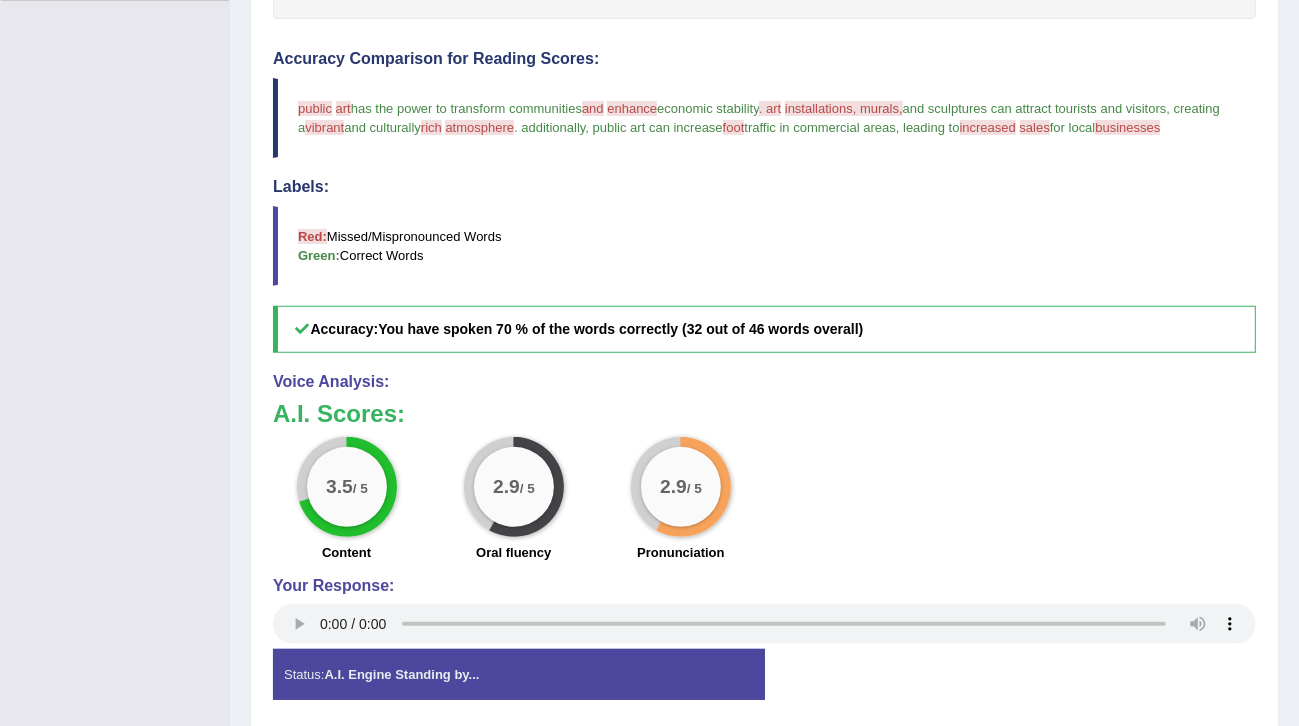 scroll, scrollTop: 560, scrollLeft: 0, axis: vertical 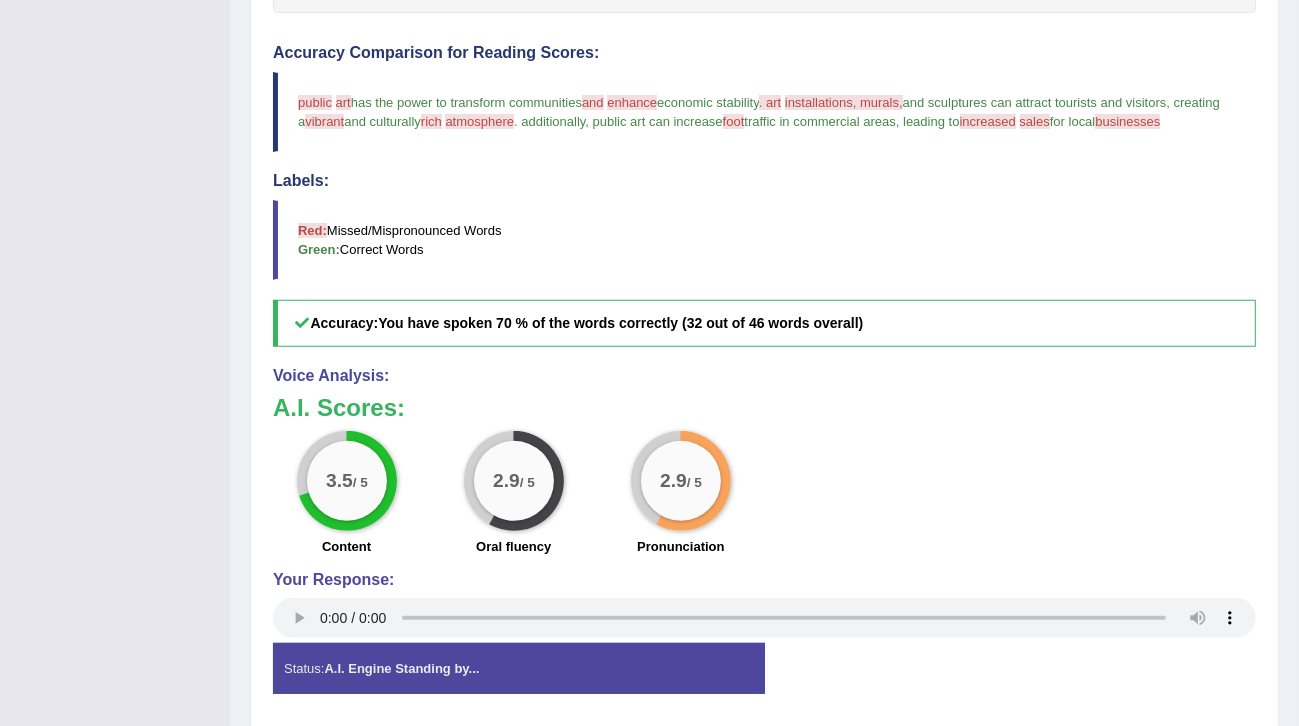 click on "3.5  / 5              Content
2.9  / 5              Oral fluency
2.9  / 5              Pronunciation" at bounding box center [764, 495] 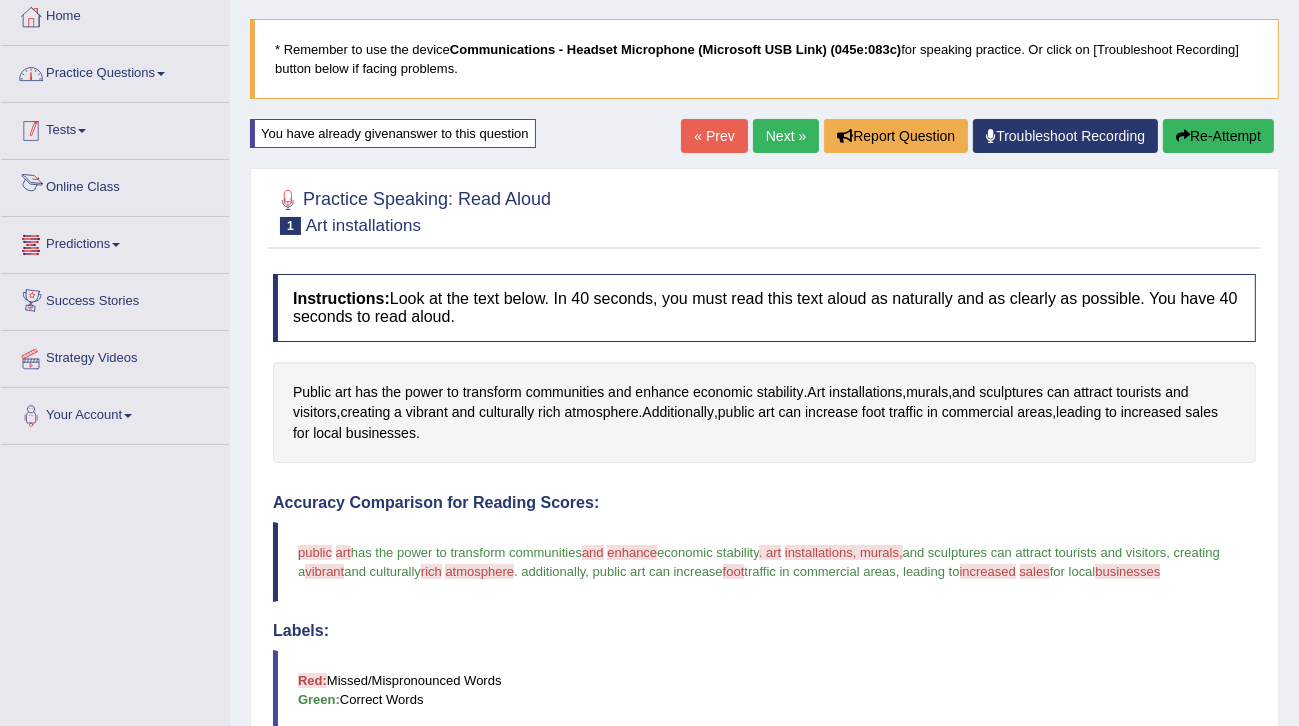 scroll, scrollTop: 104, scrollLeft: 0, axis: vertical 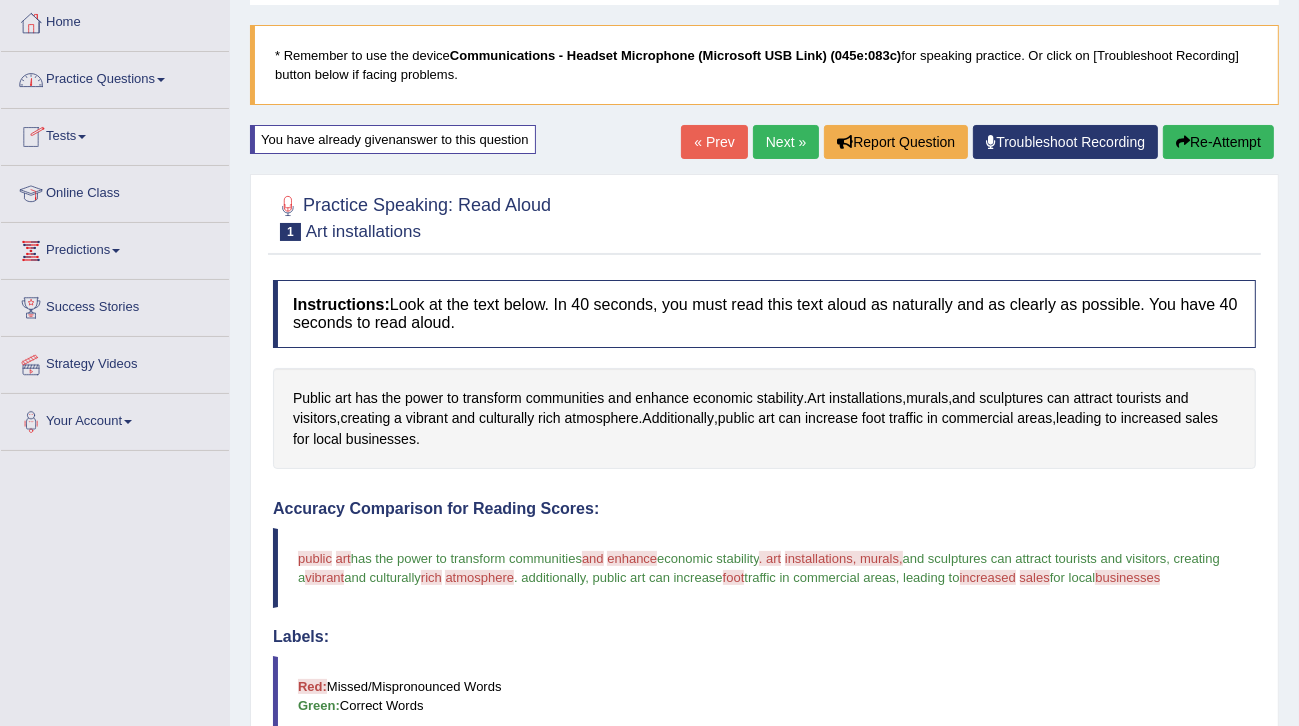 click on "Tests" at bounding box center [115, 134] 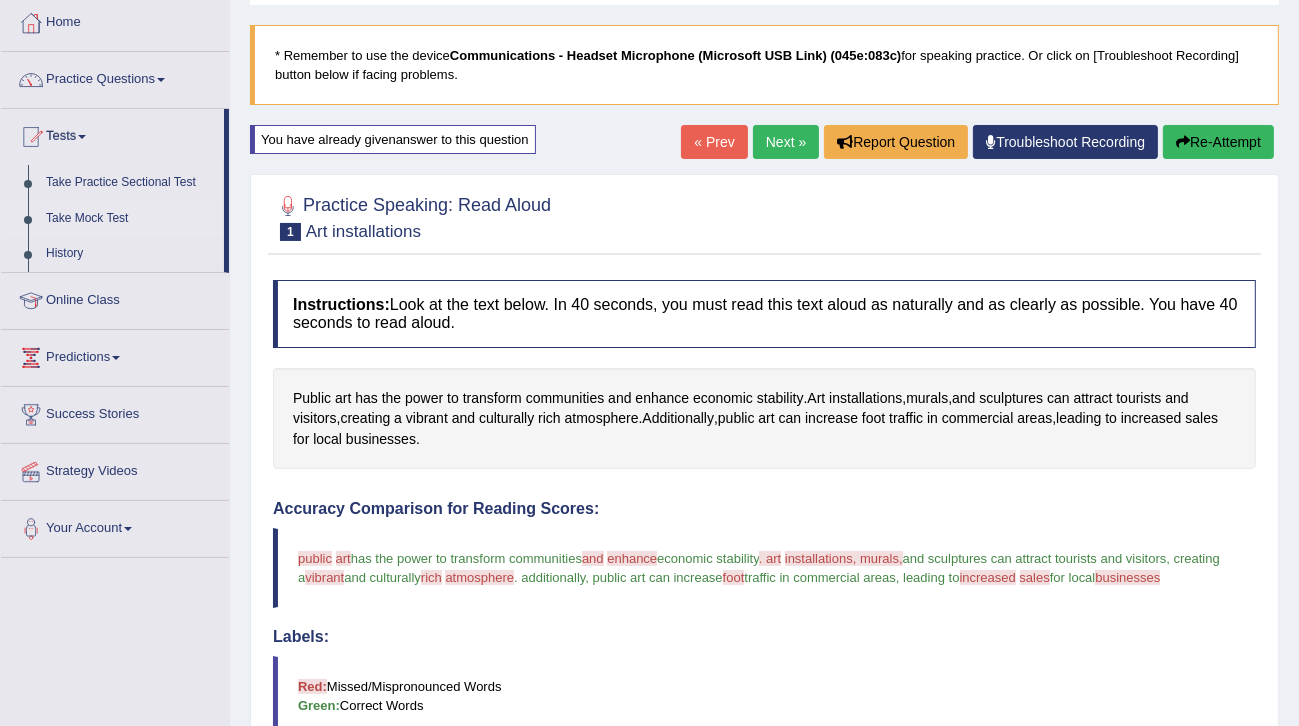 click on "Take Mock Test" at bounding box center [130, 219] 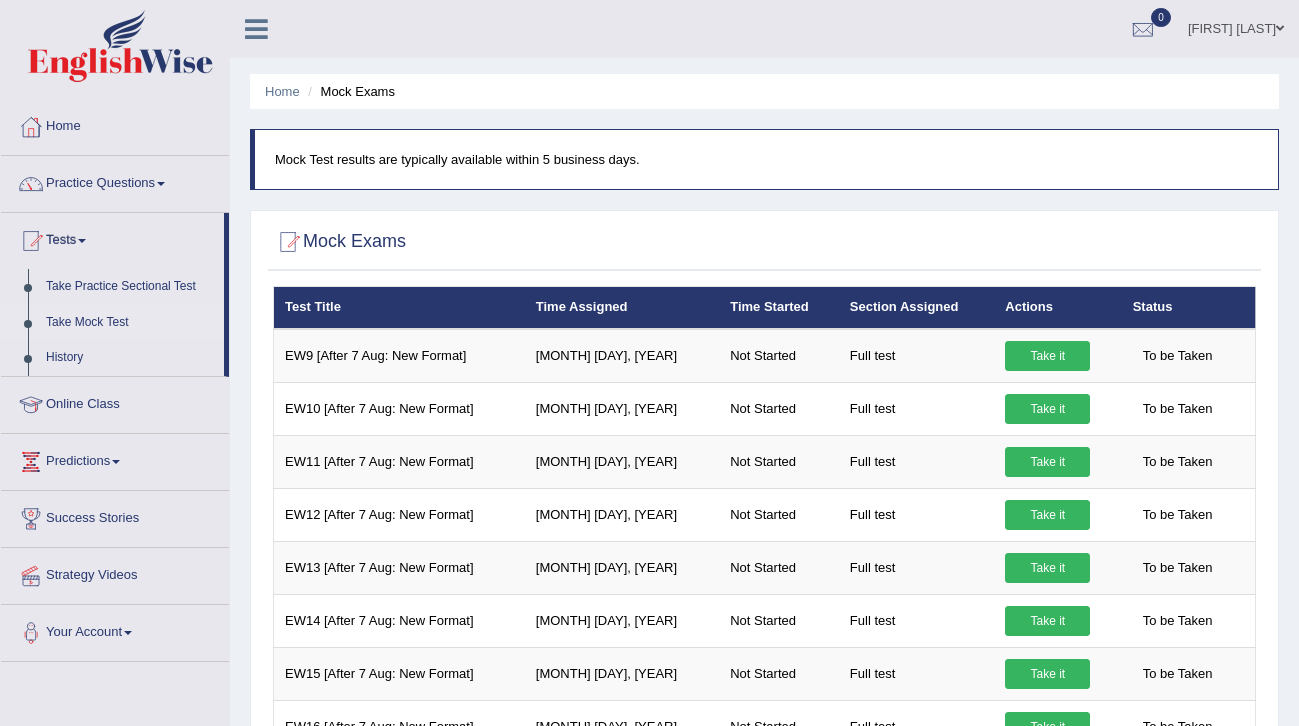 scroll, scrollTop: 0, scrollLeft: 0, axis: both 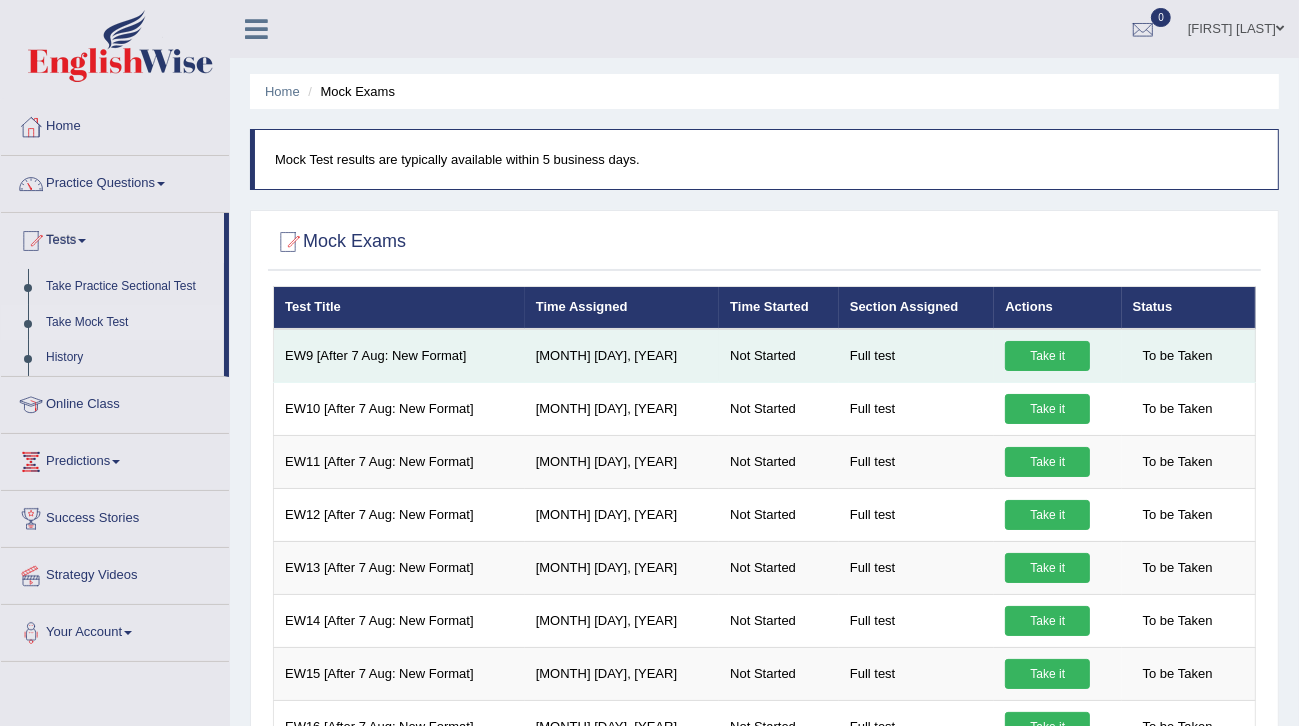 click on "Take it" at bounding box center (1047, 356) 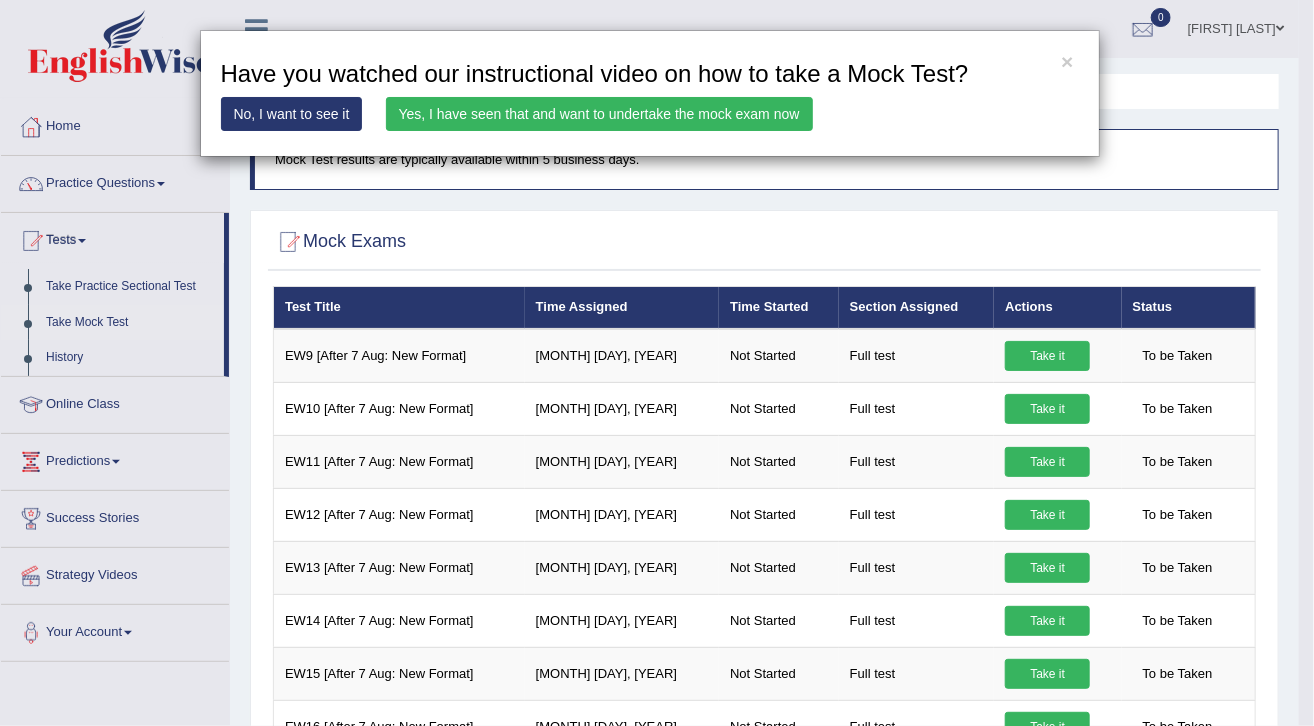 click on "Yes, I have seen that and want to undertake the mock exam now" at bounding box center (599, 114) 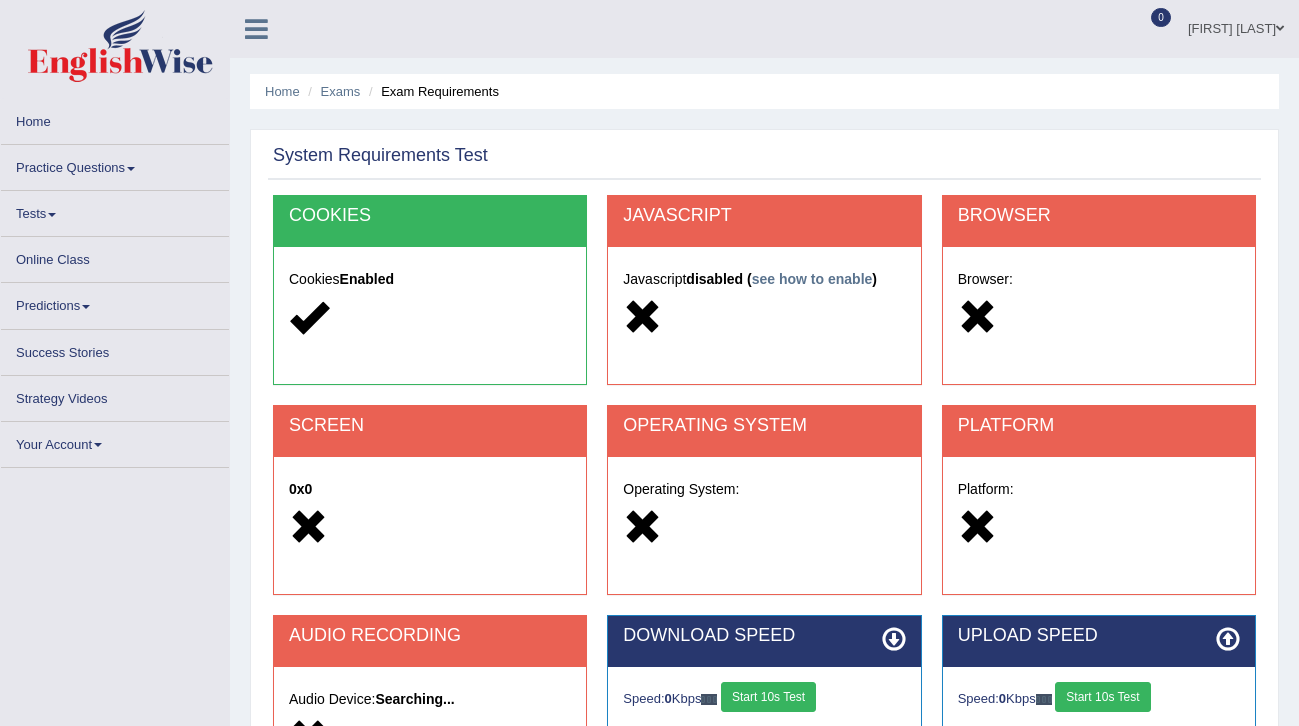 scroll, scrollTop: 0, scrollLeft: 0, axis: both 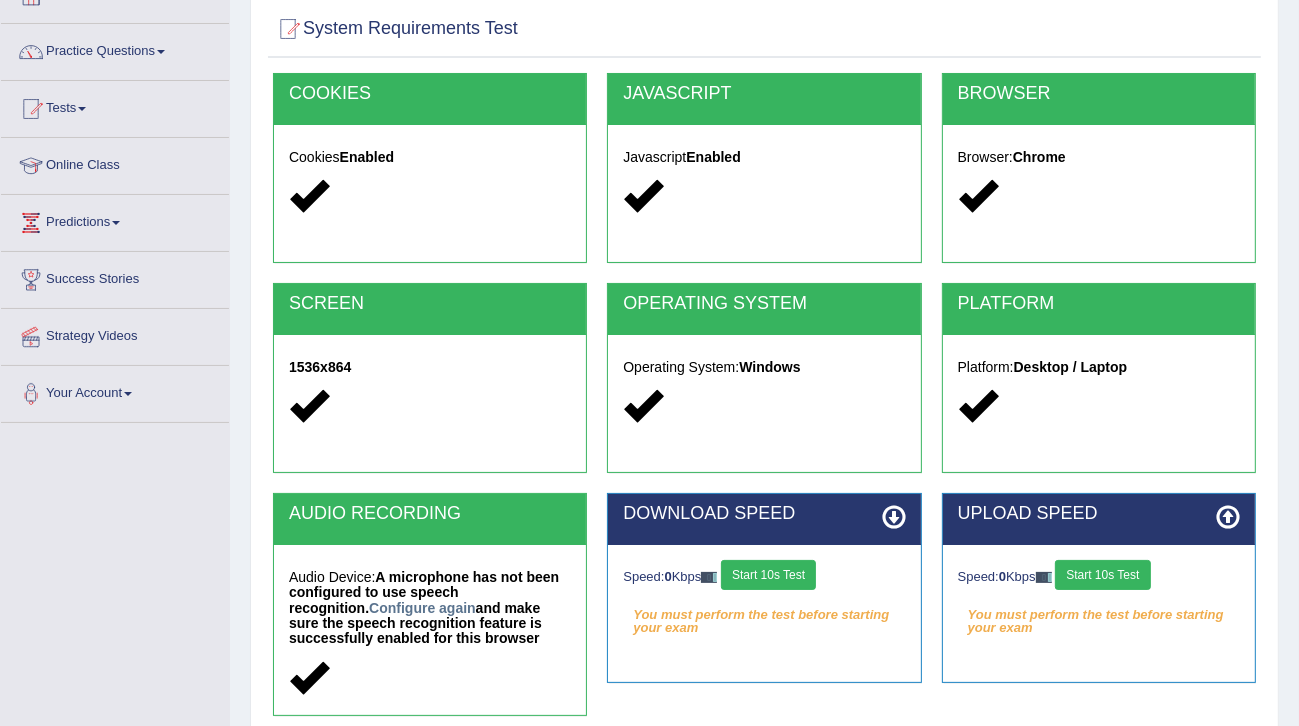 click on "Start 10s Test" at bounding box center [768, 575] 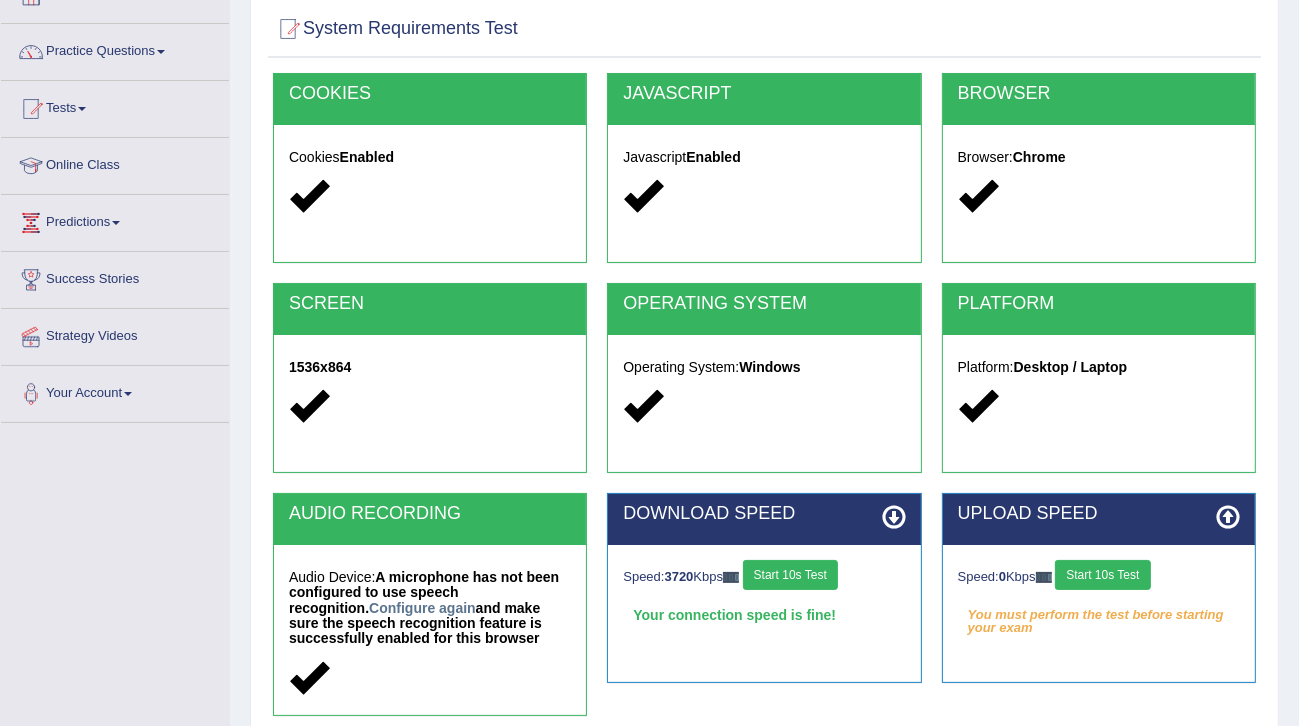 click on "Start 10s Test" at bounding box center [1102, 575] 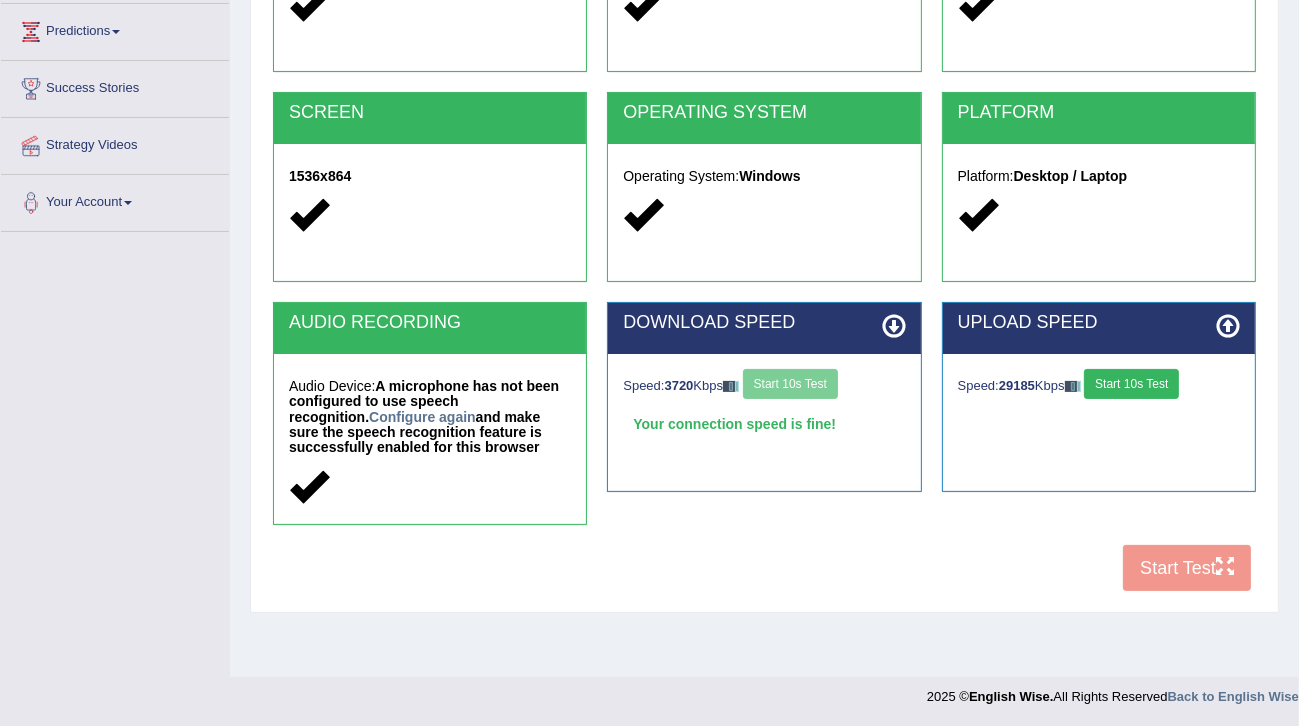 scroll, scrollTop: 324, scrollLeft: 0, axis: vertical 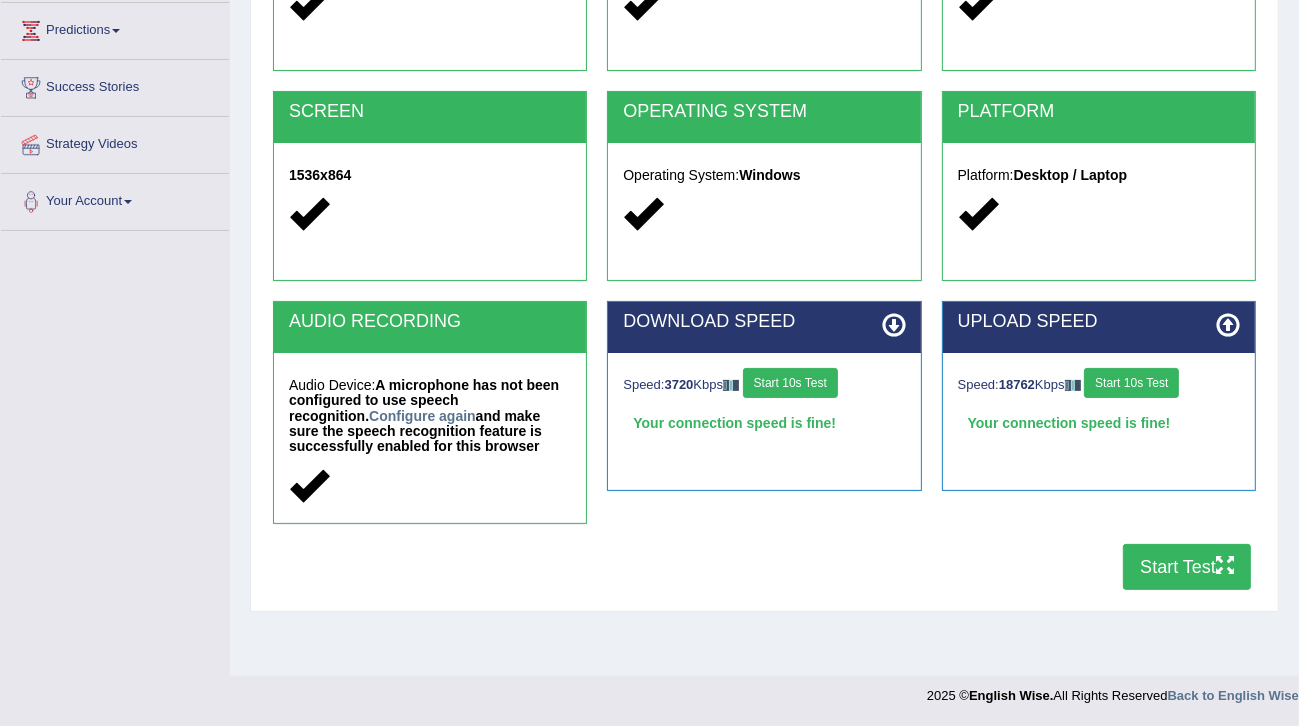 click on "Start Test" at bounding box center (1187, 567) 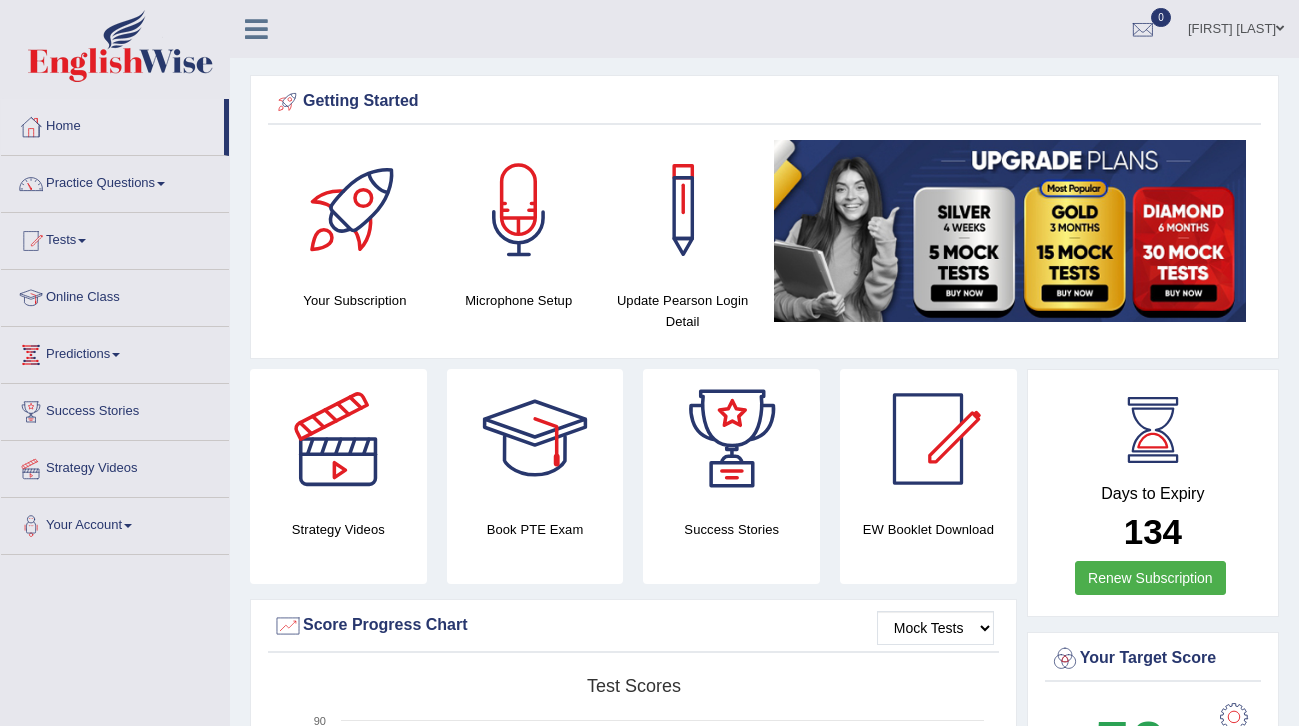 scroll, scrollTop: 0, scrollLeft: 0, axis: both 